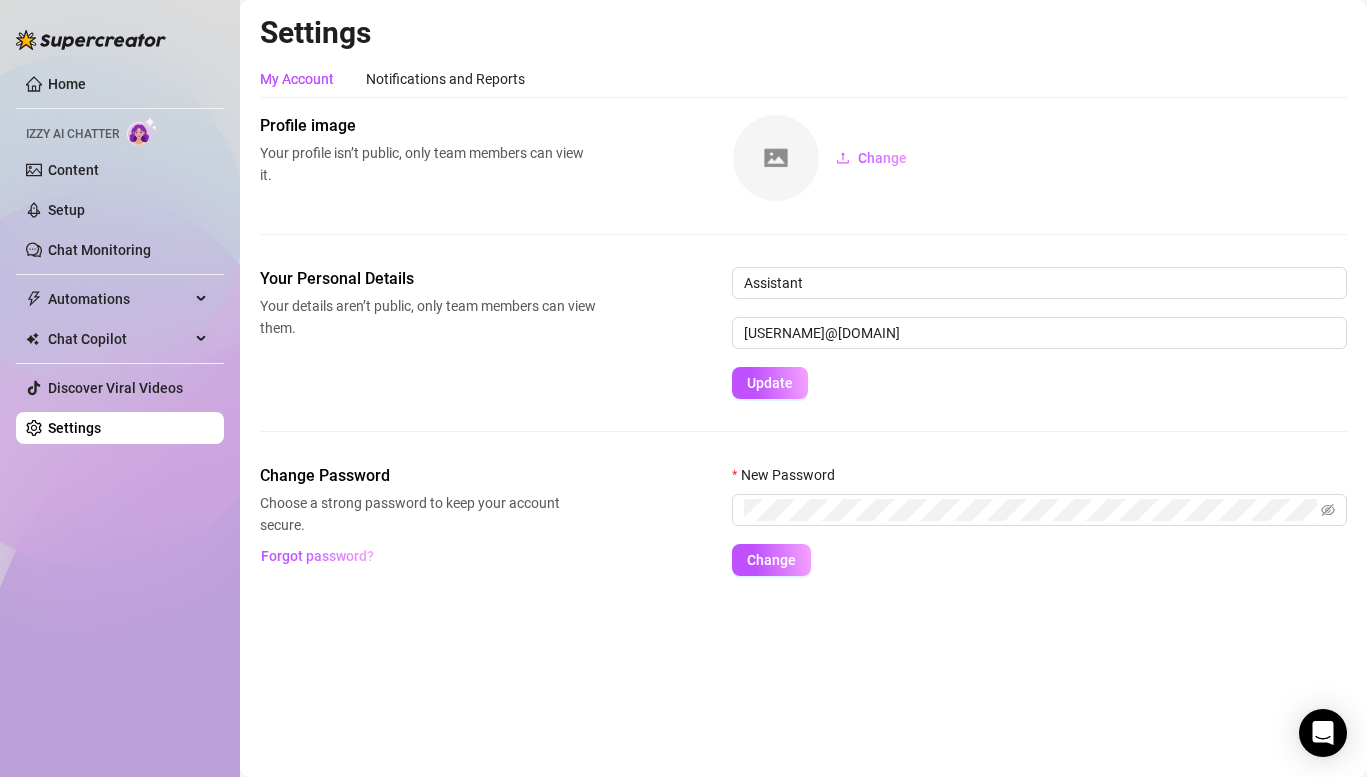 scroll, scrollTop: 0, scrollLeft: 0, axis: both 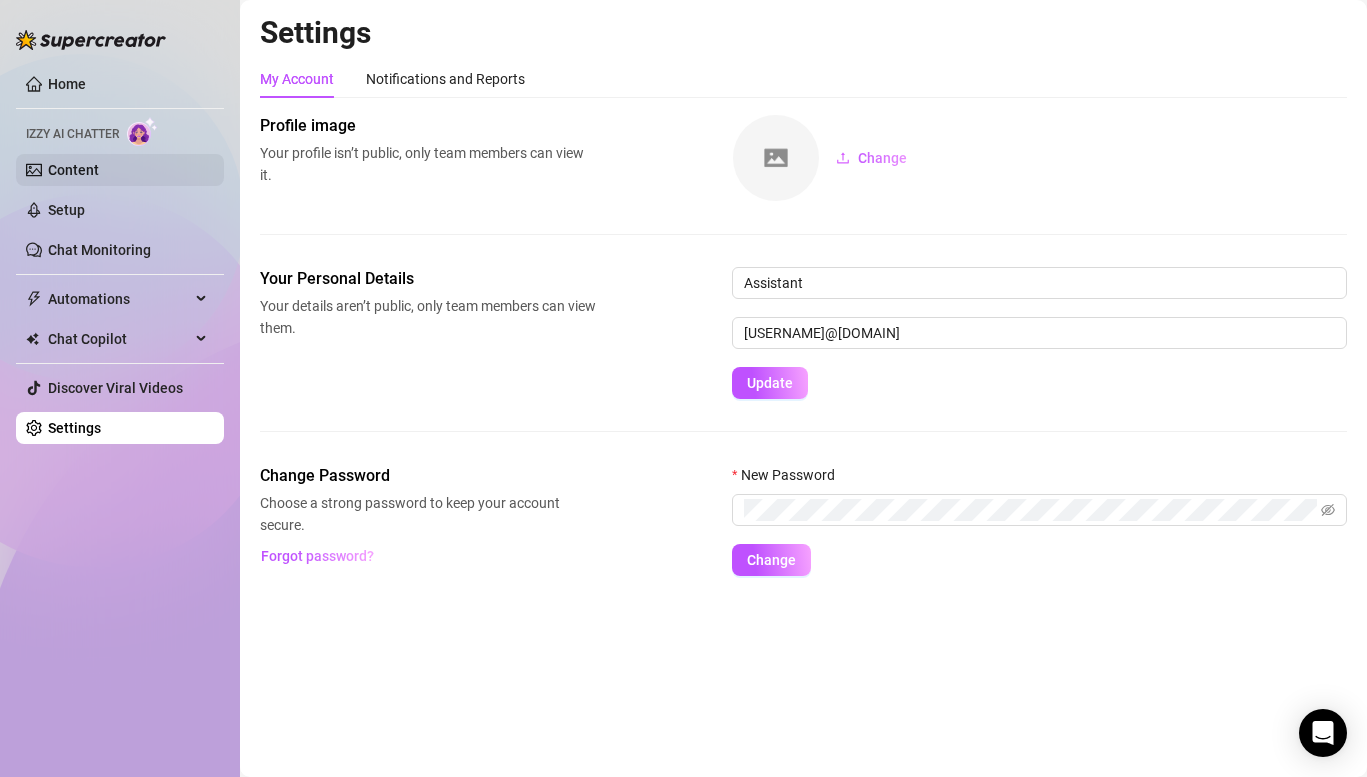 click on "Content" at bounding box center [73, 170] 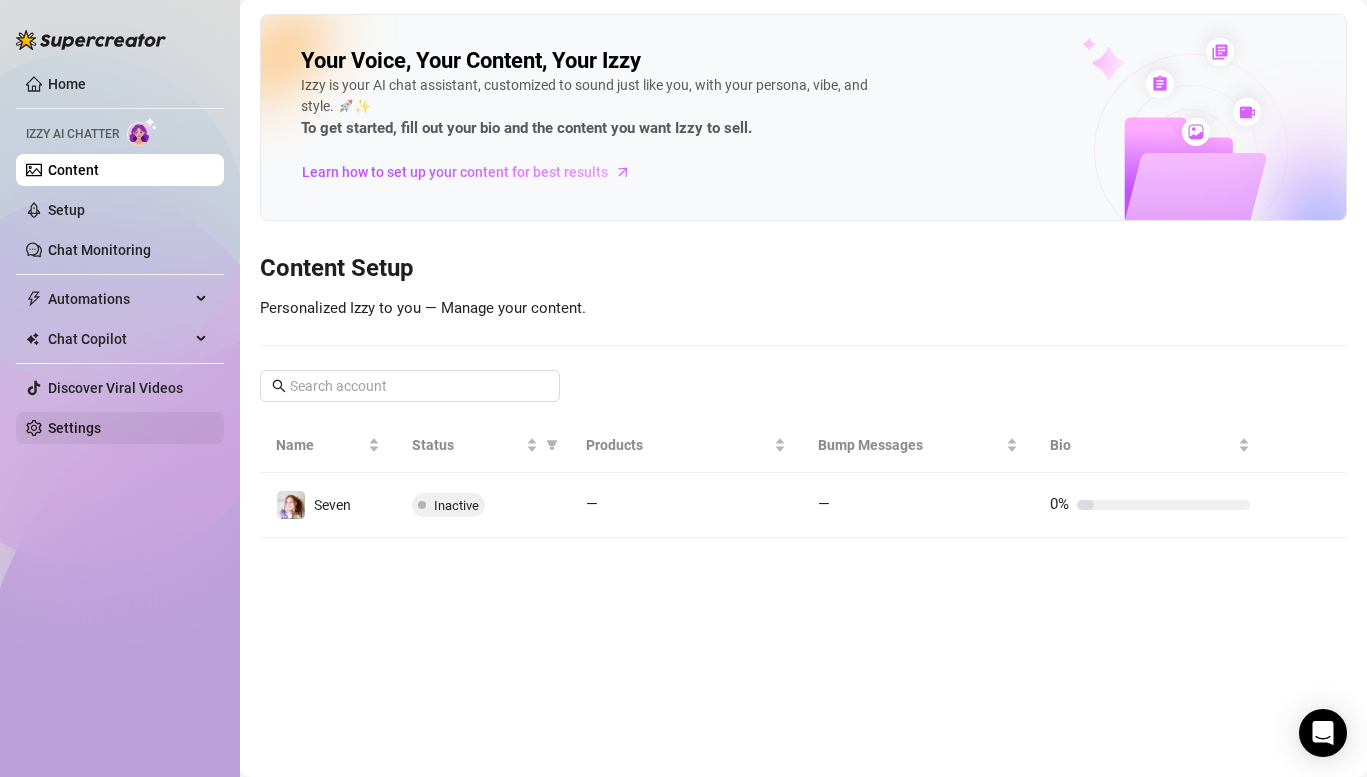 click on "Settings" at bounding box center [74, 428] 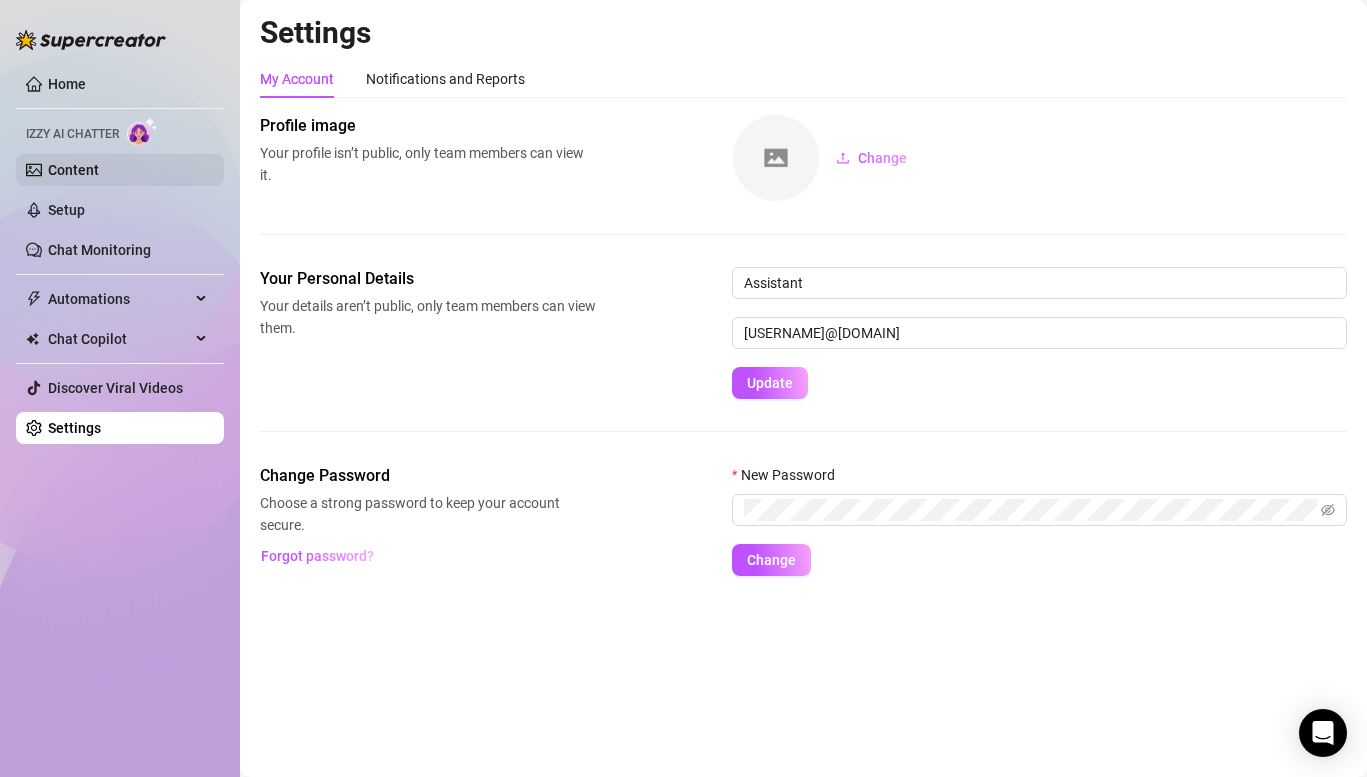click on "Content" at bounding box center [73, 170] 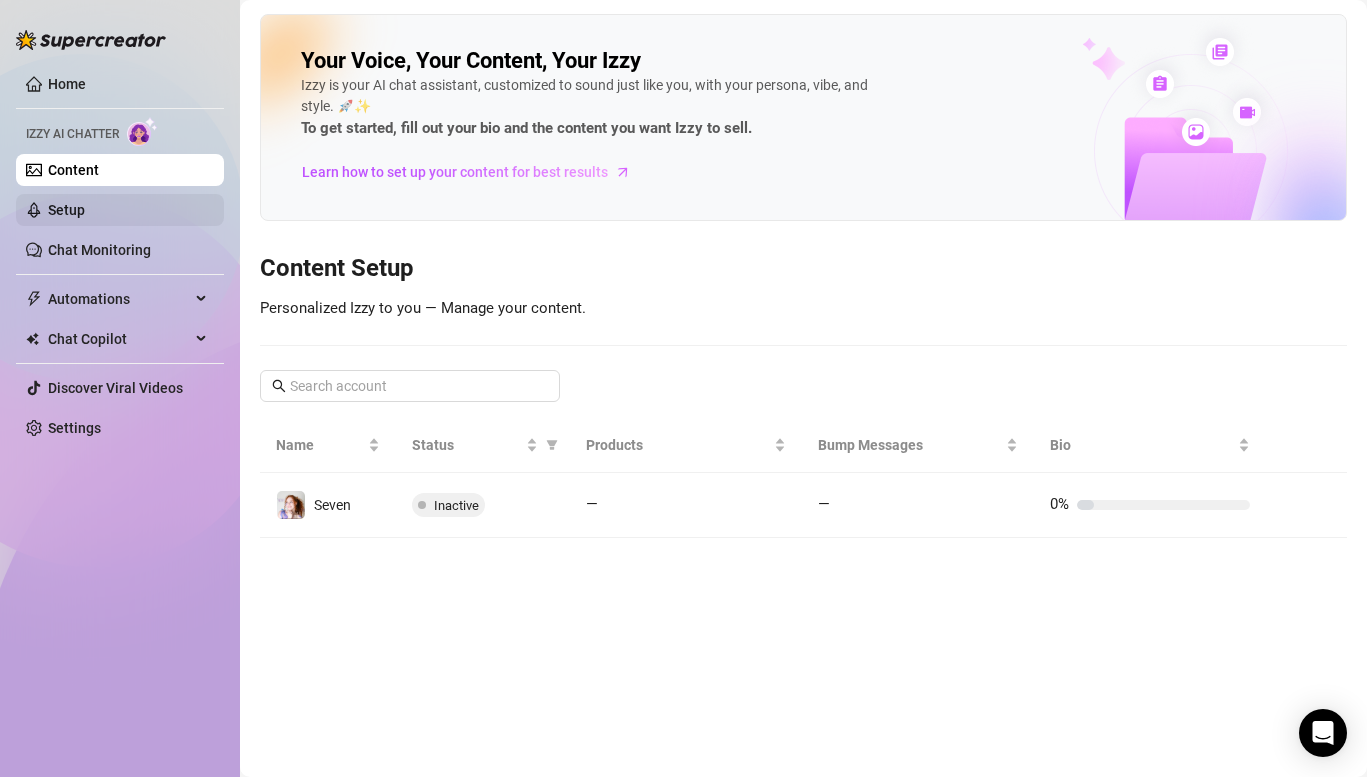 click on "Setup" at bounding box center (66, 210) 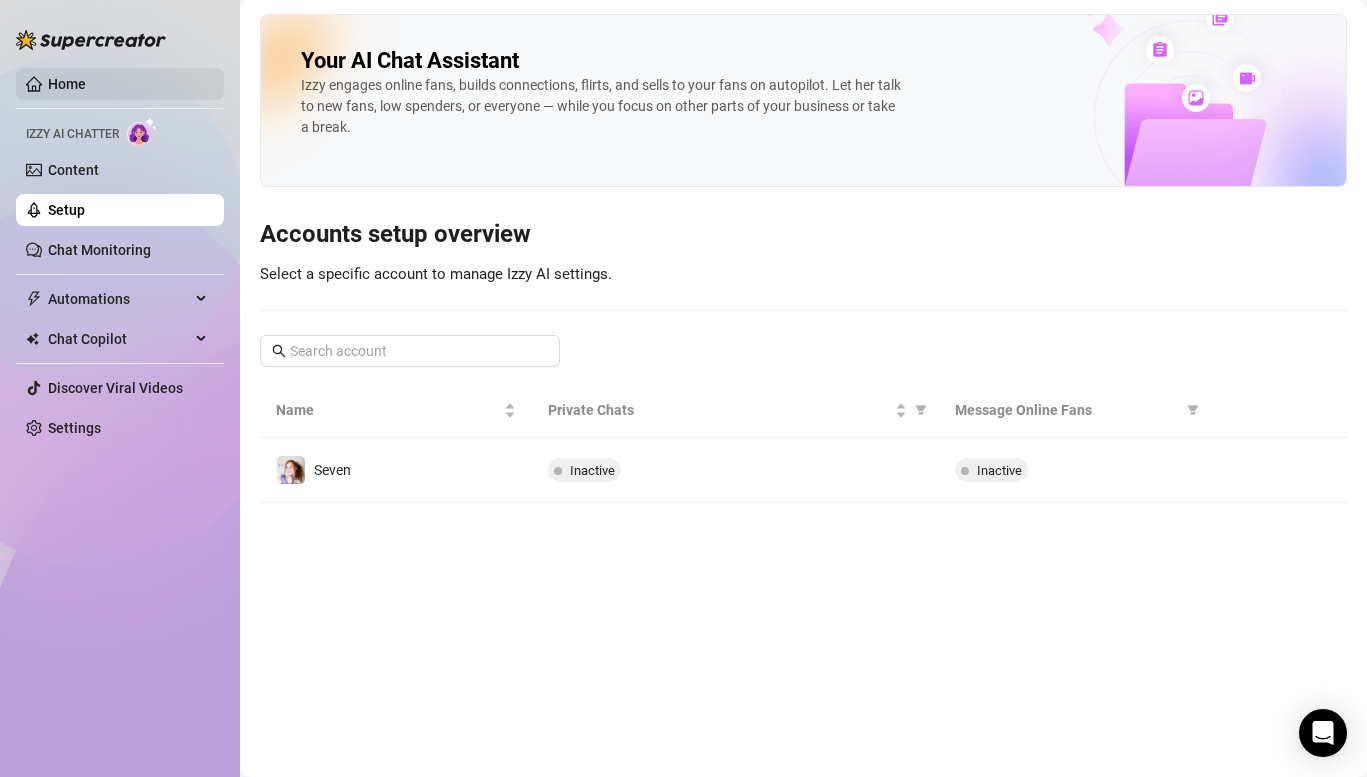 click on "Home" at bounding box center (67, 84) 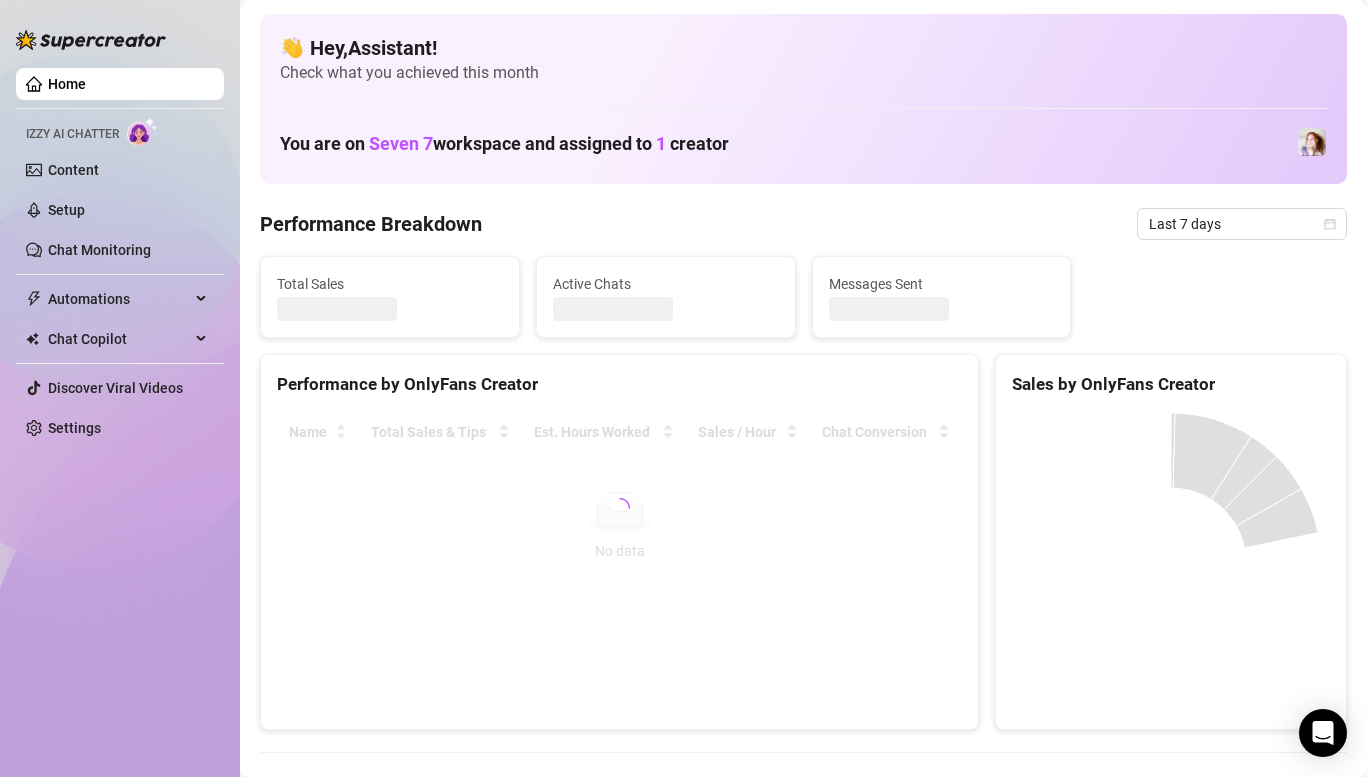 click at bounding box center (91, 40) 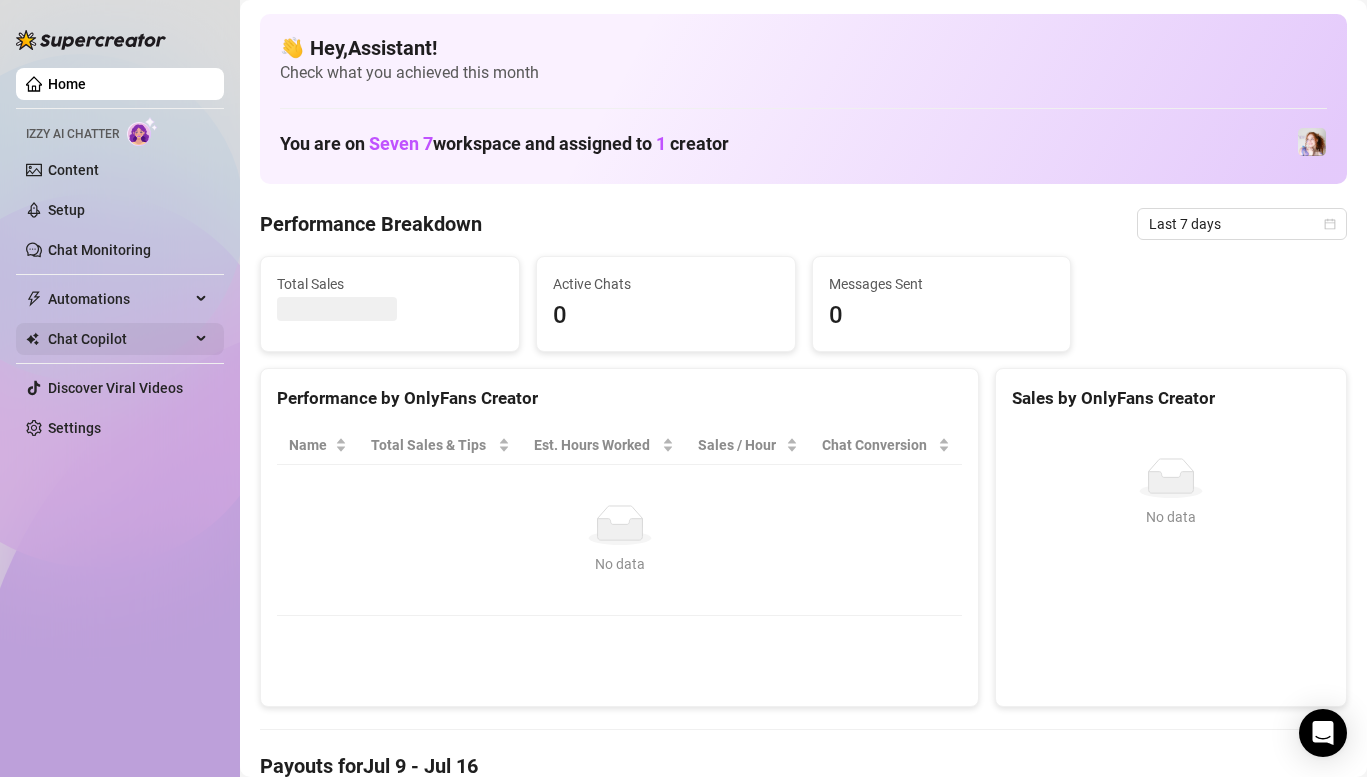 click on "Chat Copilot" at bounding box center (119, 339) 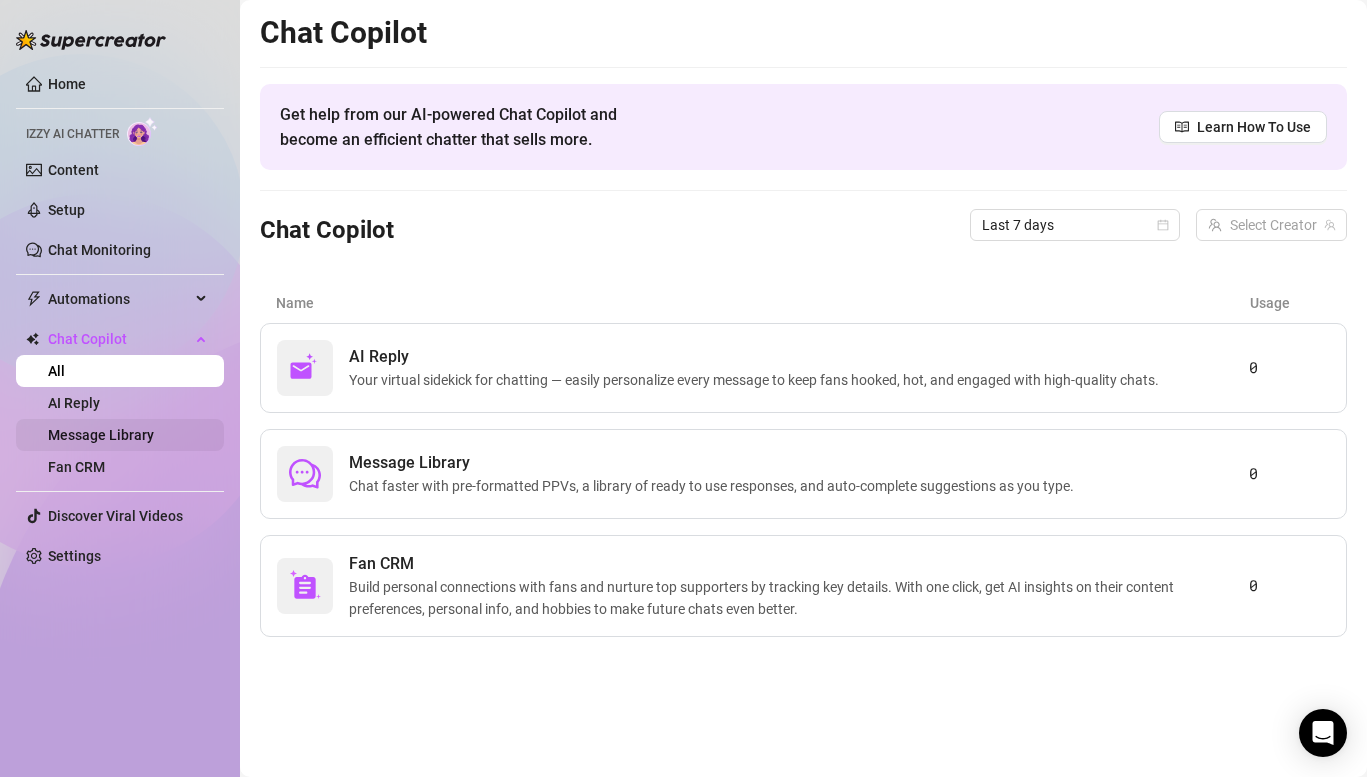 click on "Message Library" at bounding box center [101, 435] 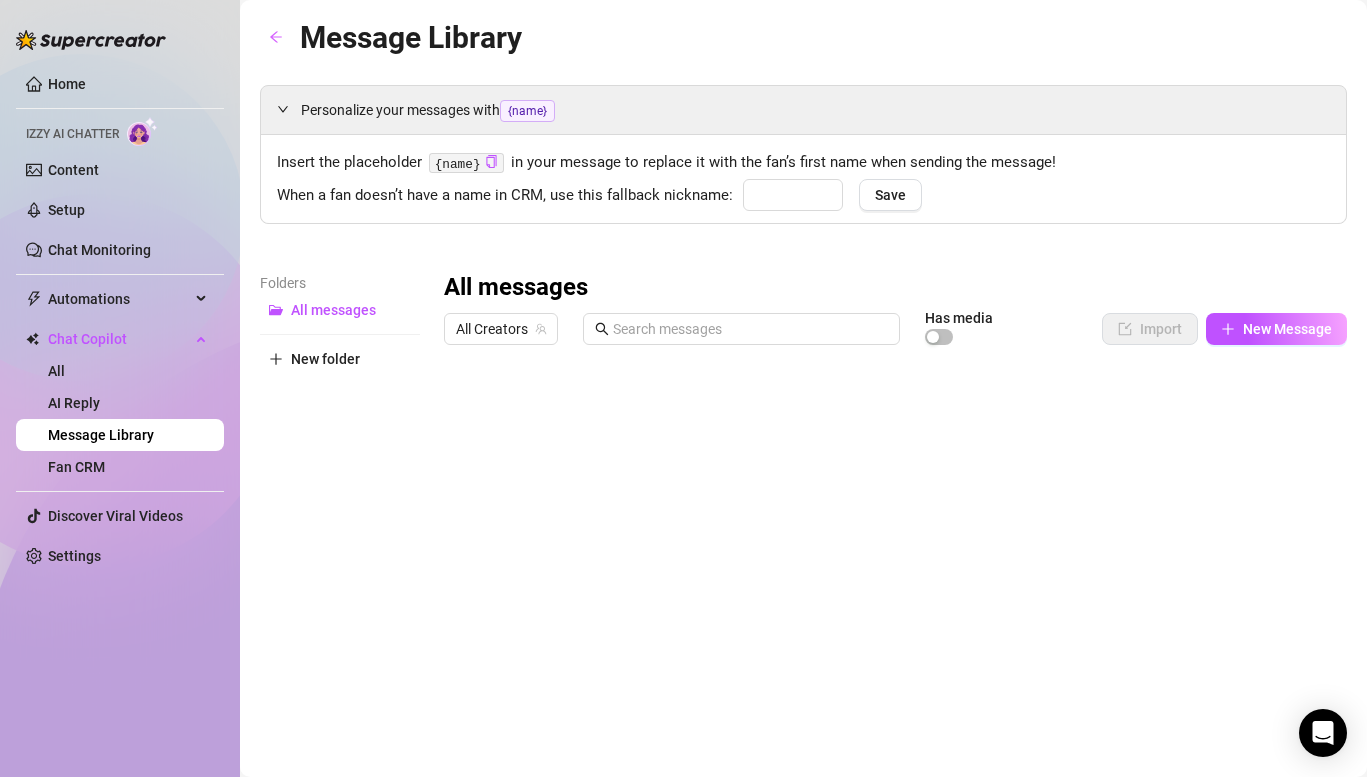 type on "babe" 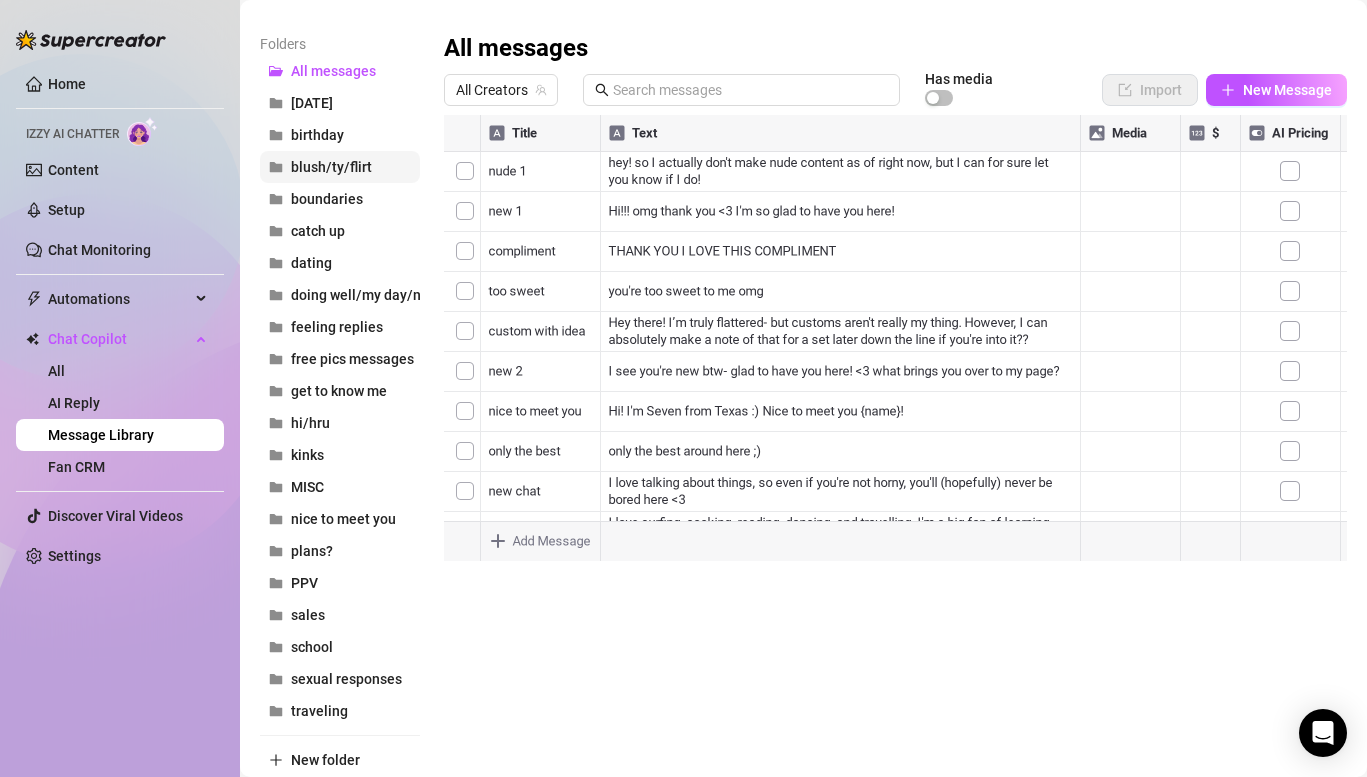 scroll, scrollTop: 298, scrollLeft: 0, axis: vertical 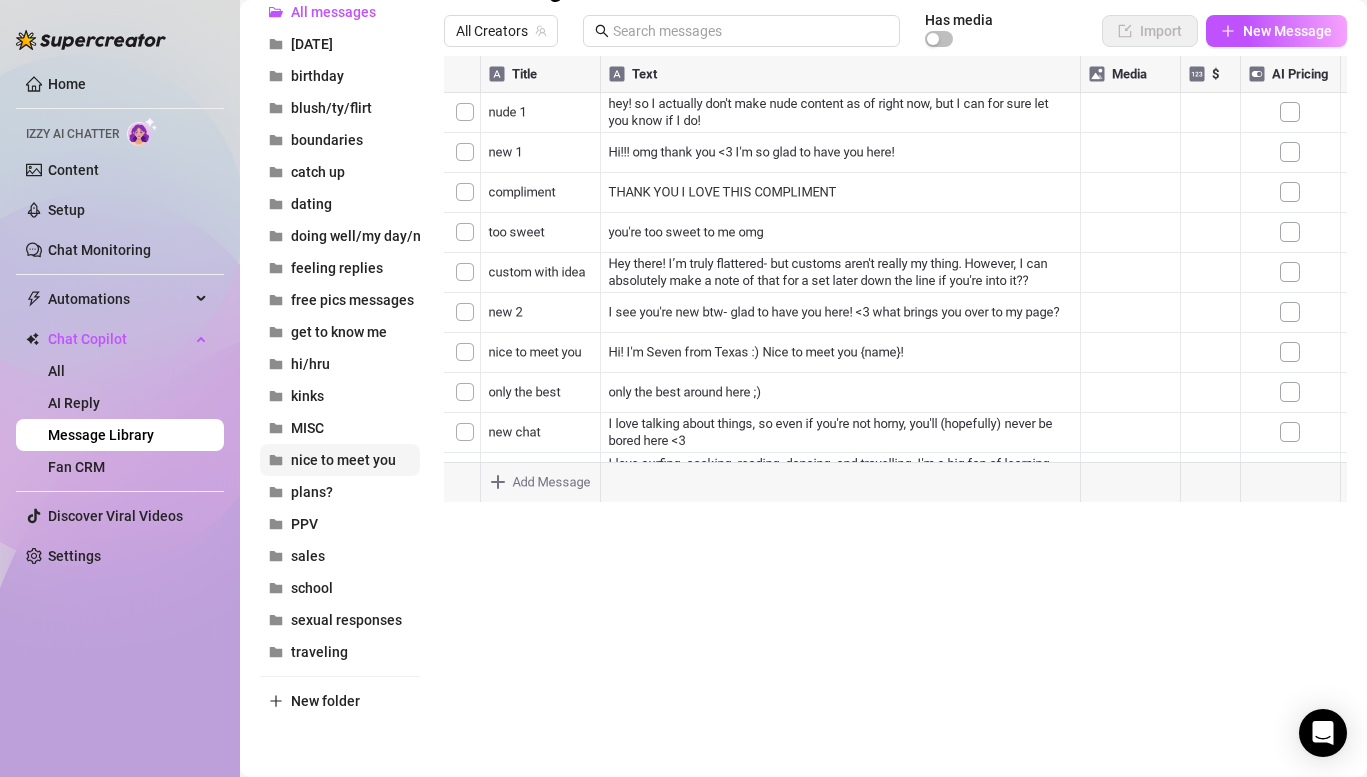 click on "nice to meet you" at bounding box center (343, 460) 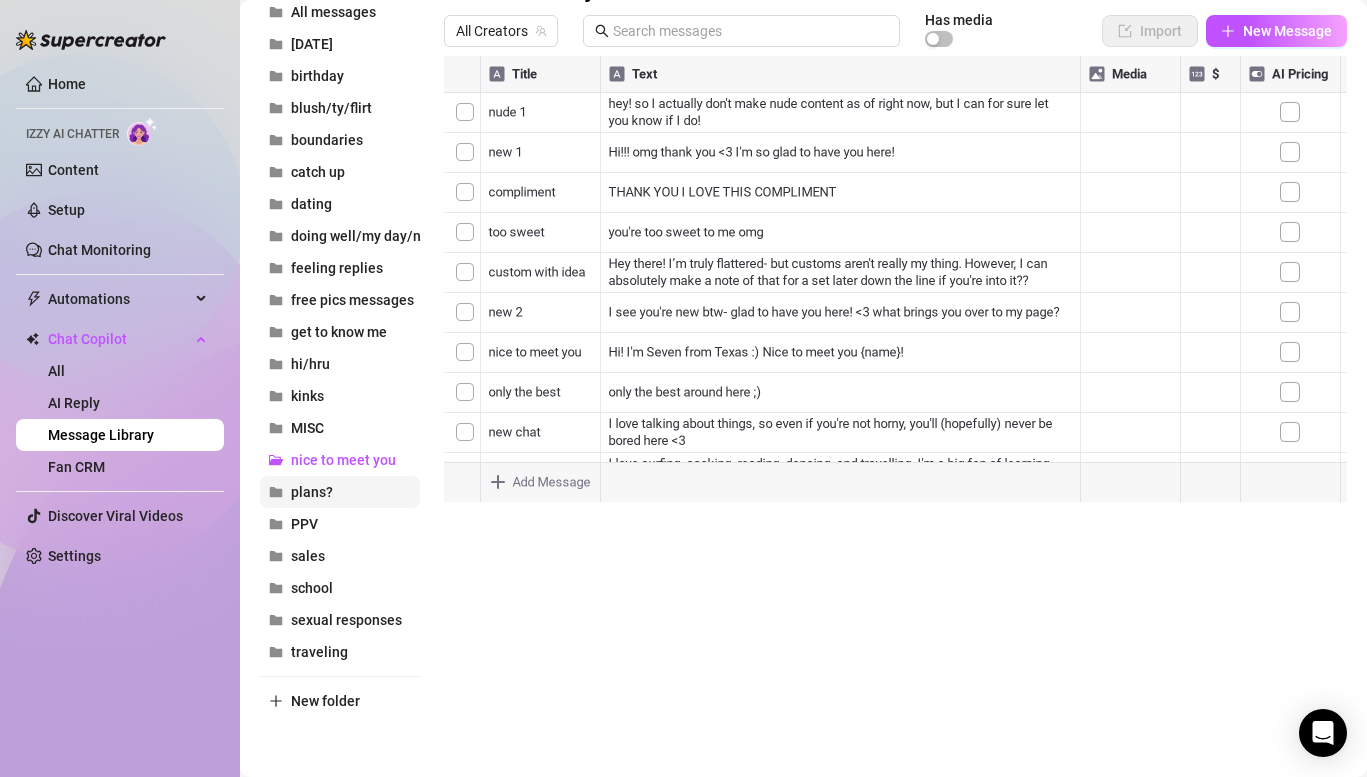 click on "plans?" at bounding box center (340, 492) 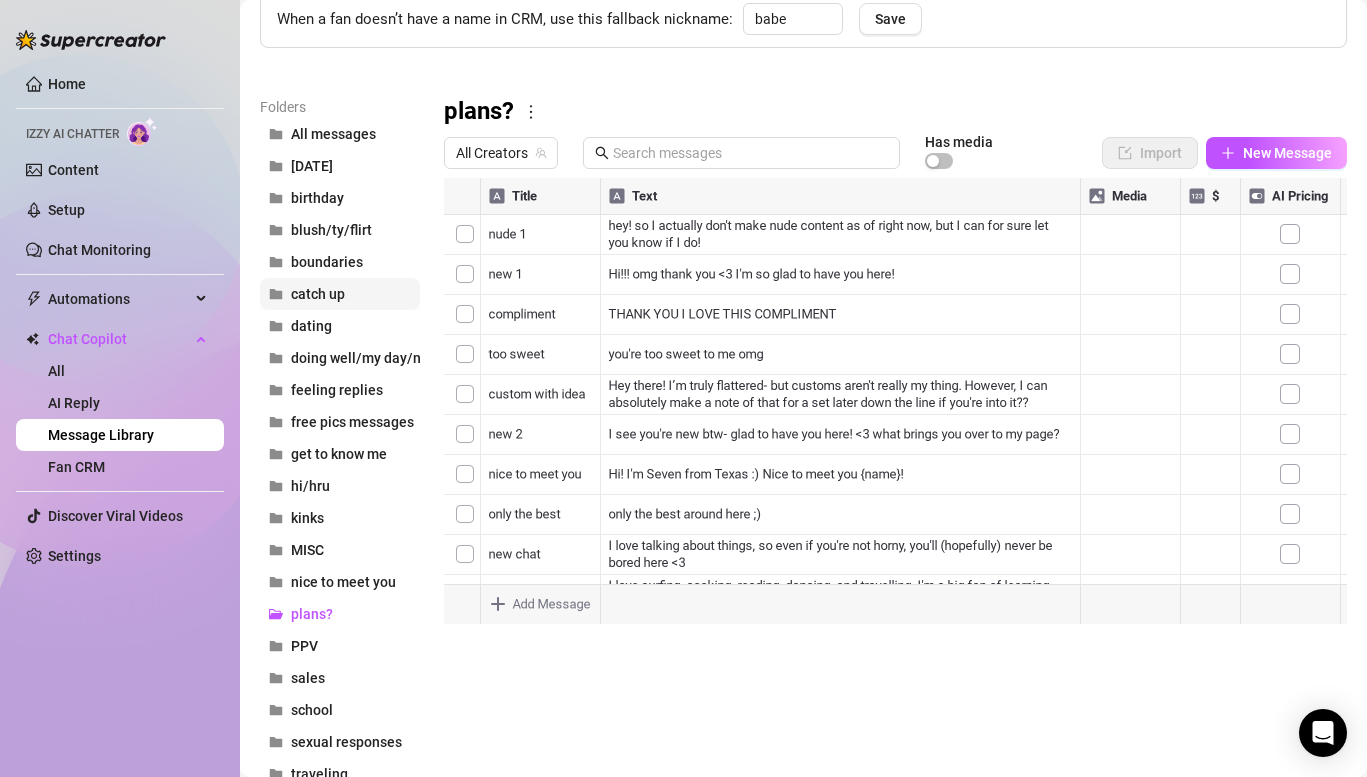 scroll, scrollTop: 166, scrollLeft: 0, axis: vertical 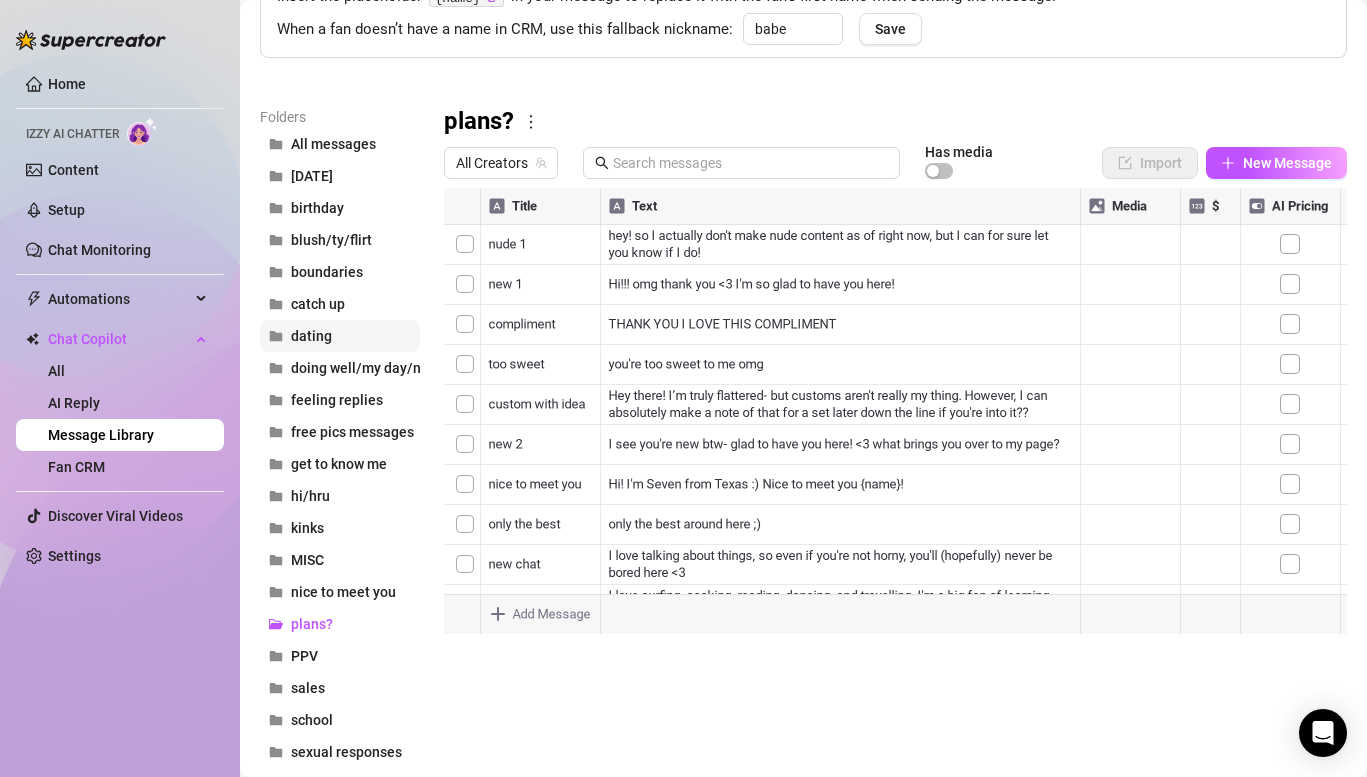 click on "dating" at bounding box center [340, 336] 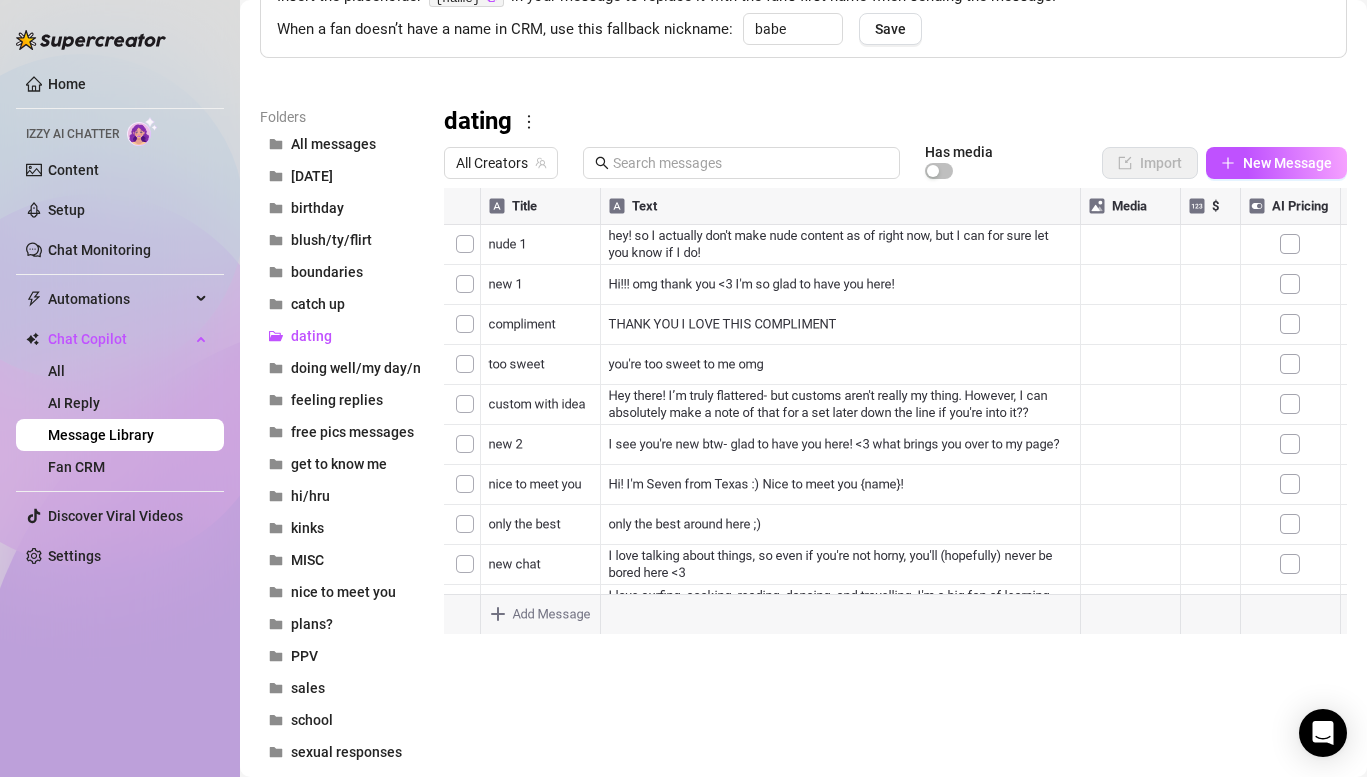 scroll, scrollTop: 120, scrollLeft: 0, axis: vertical 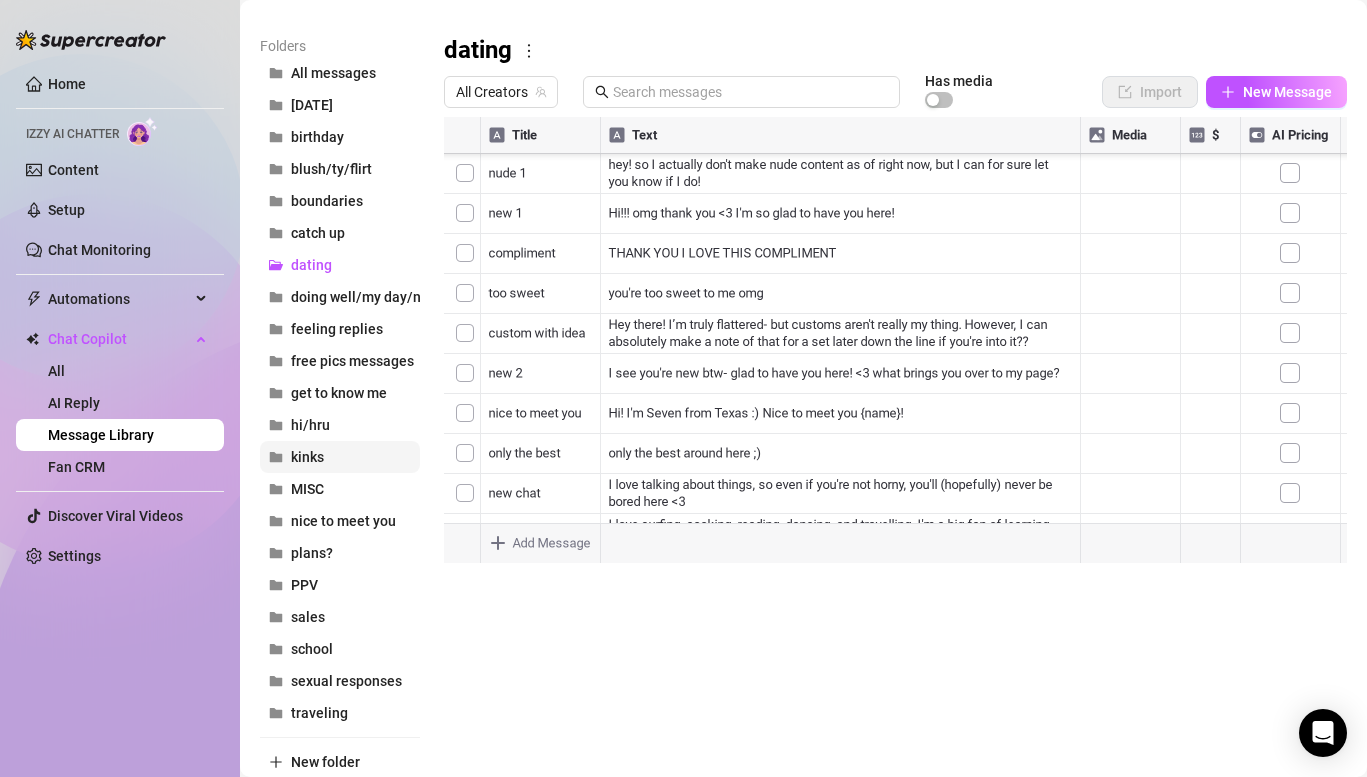 click on "kinks" at bounding box center [340, 457] 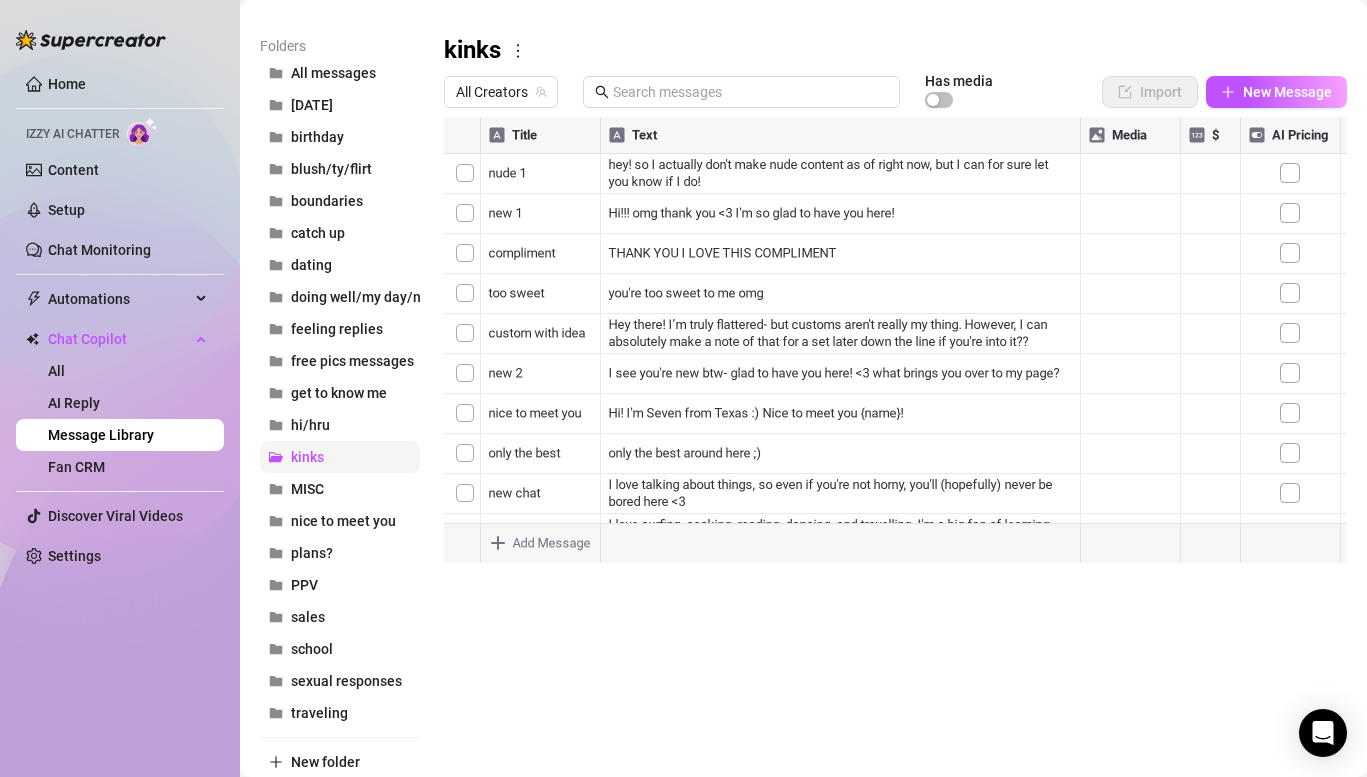 scroll, scrollTop: 0, scrollLeft: 0, axis: both 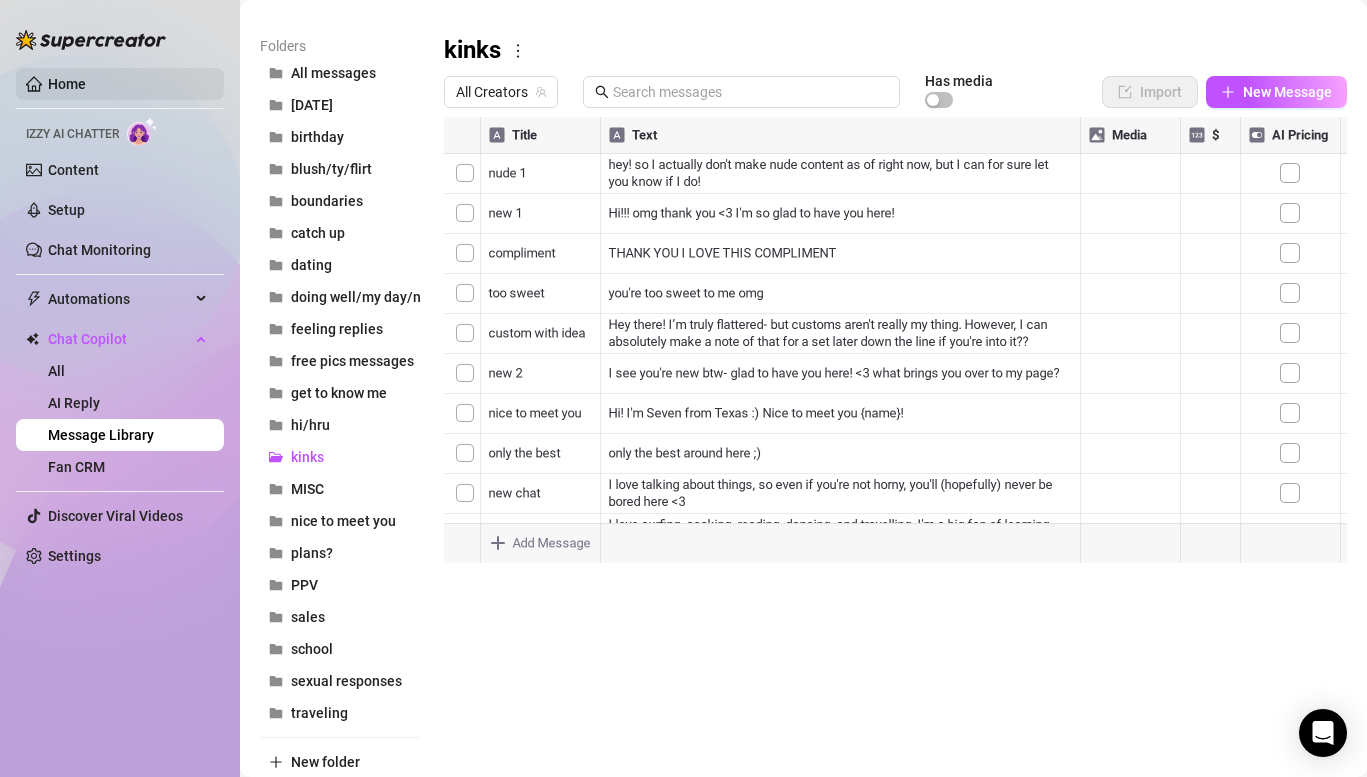 click on "Home" at bounding box center (67, 84) 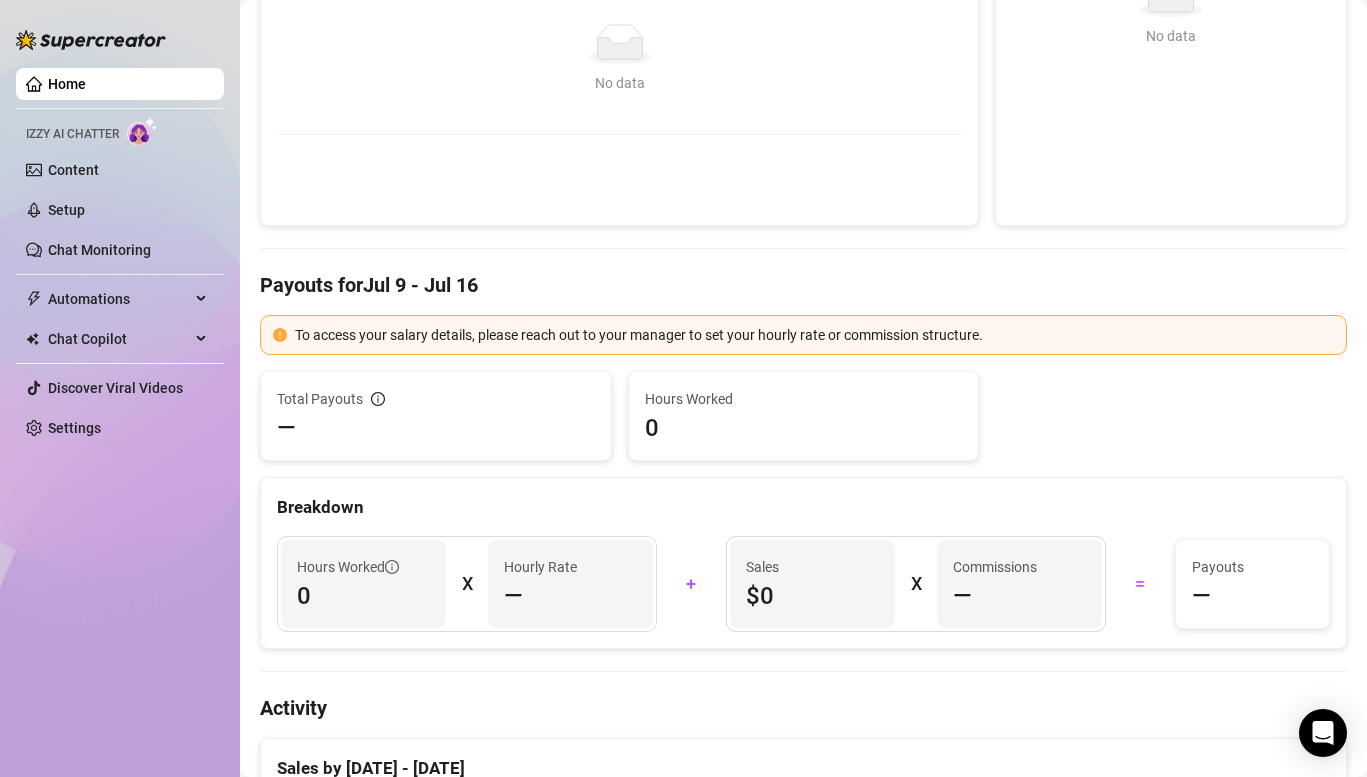 scroll, scrollTop: 0, scrollLeft: 0, axis: both 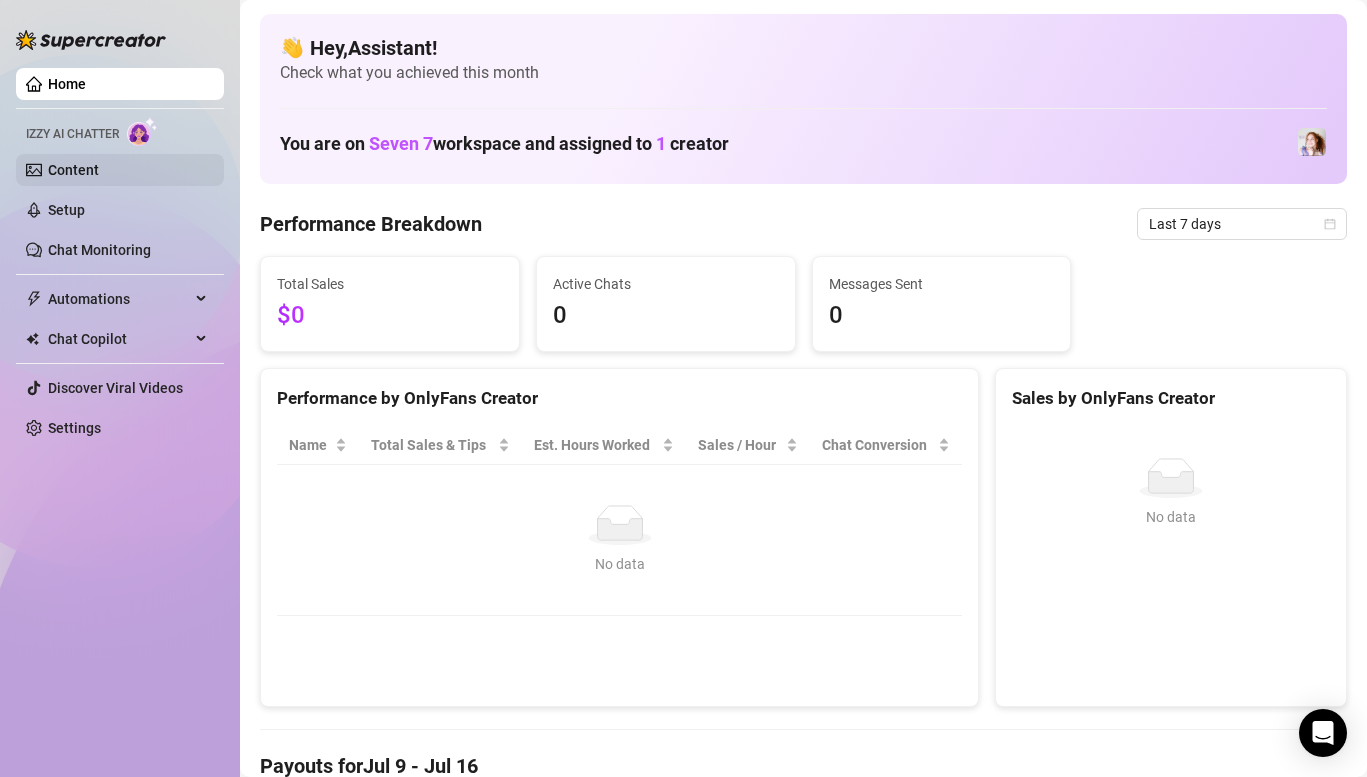 click on "Content" at bounding box center (73, 170) 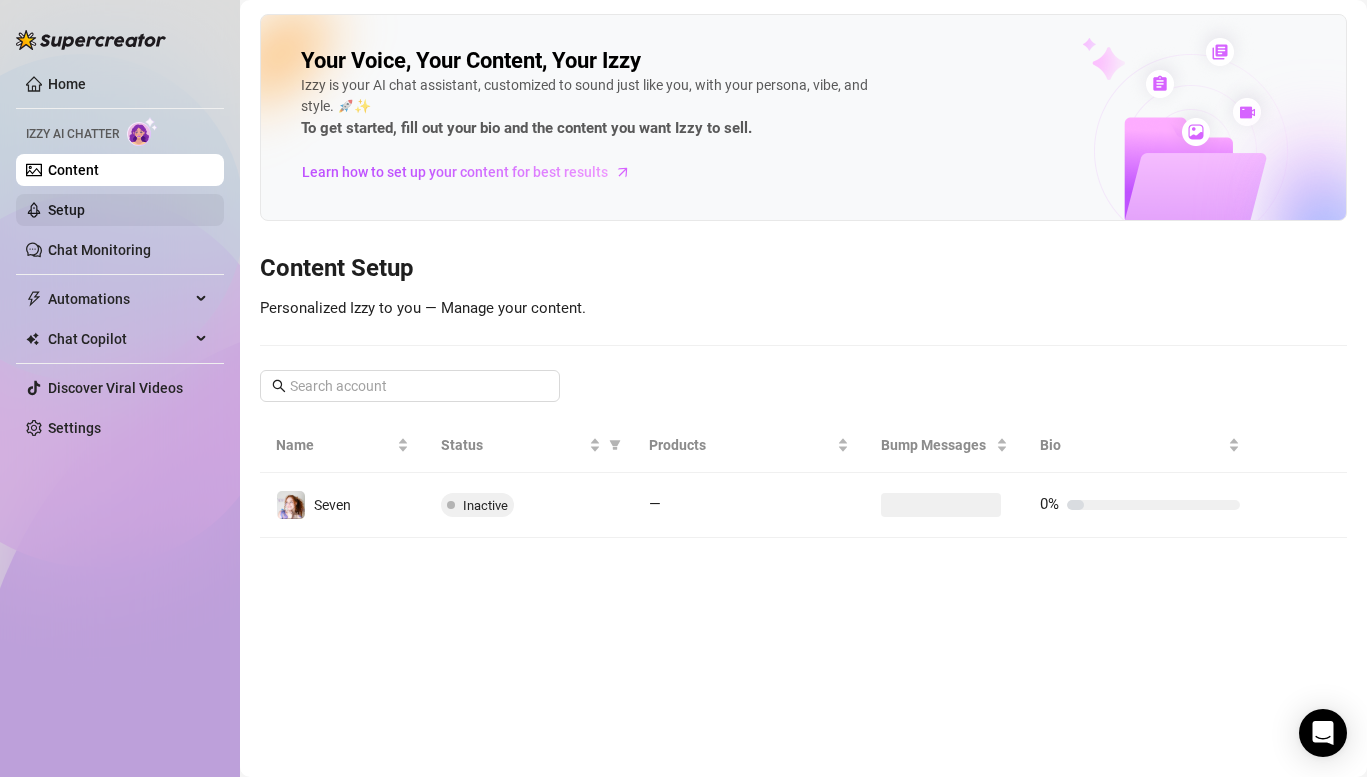 click on "Setup" at bounding box center (66, 210) 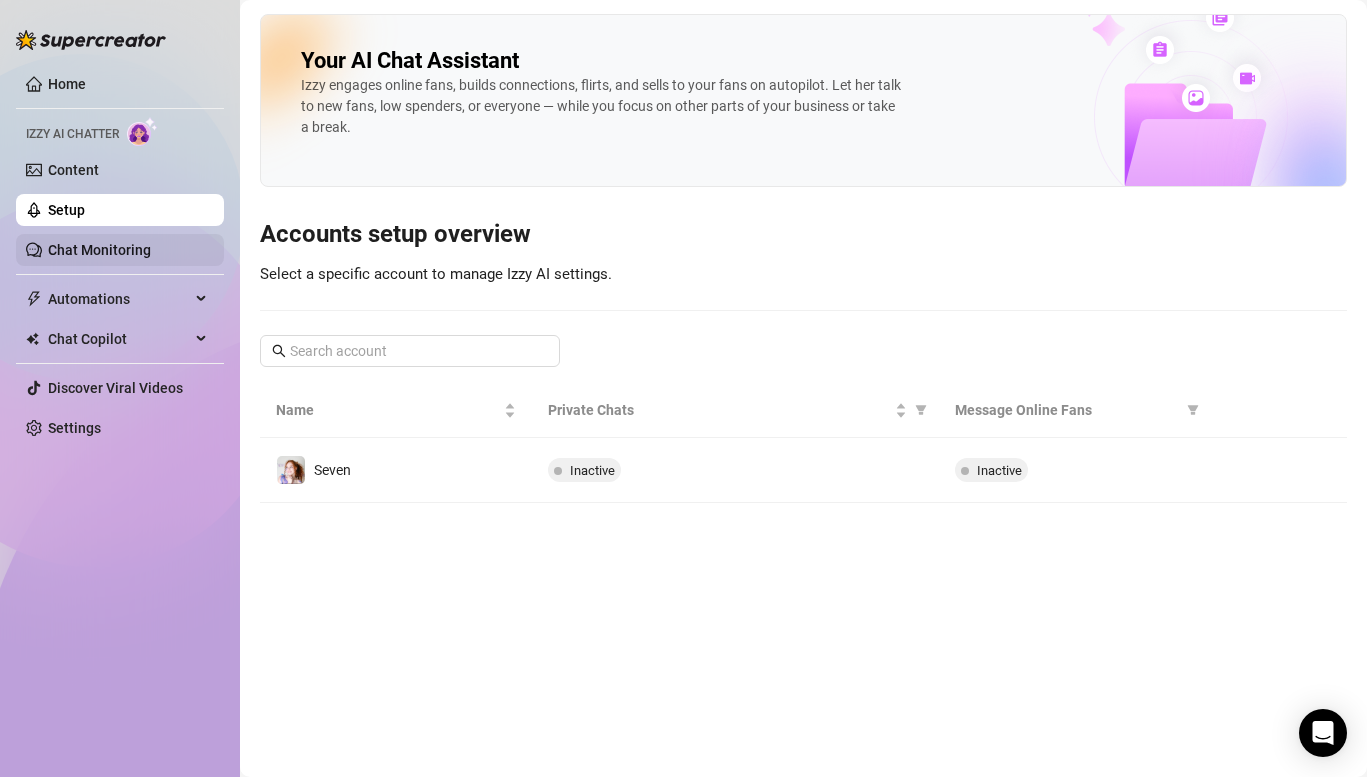 click on "Chat Monitoring" at bounding box center [99, 250] 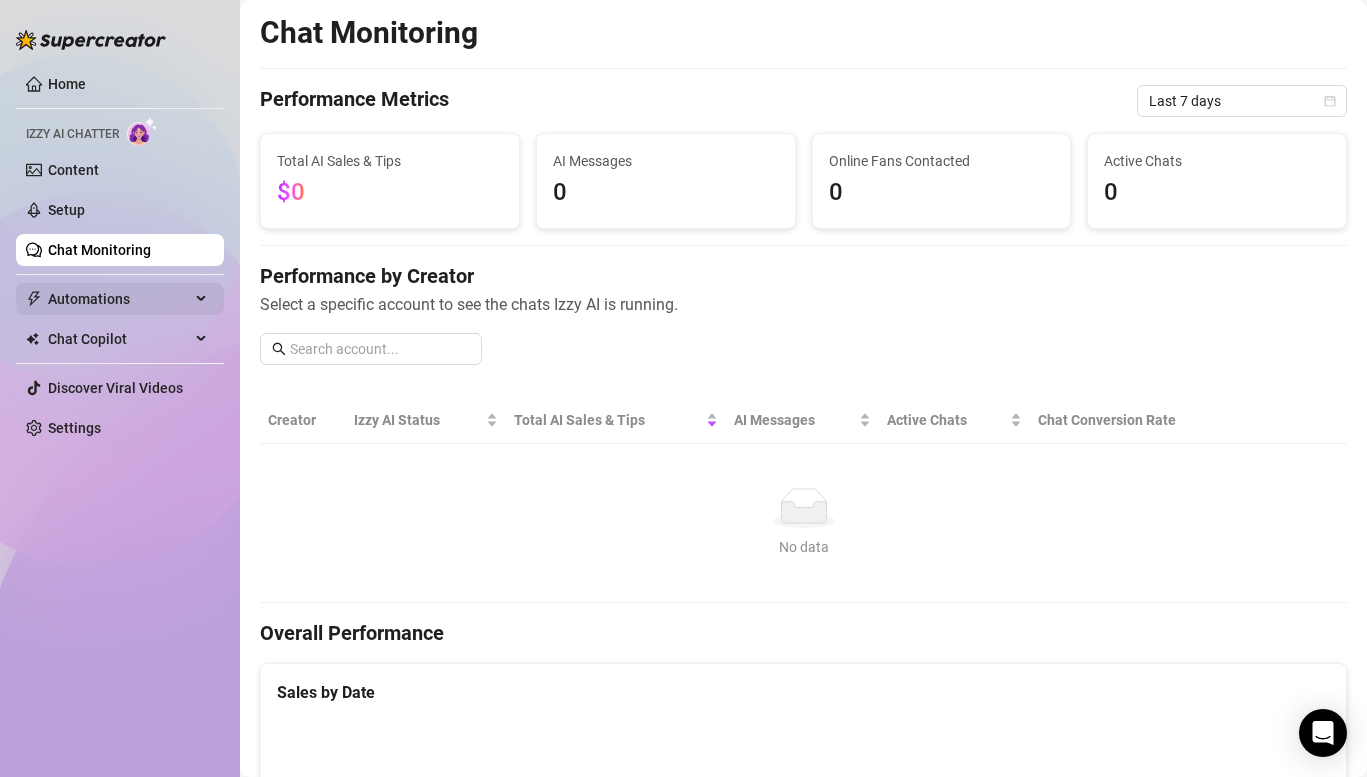 click on "Automations" at bounding box center (119, 299) 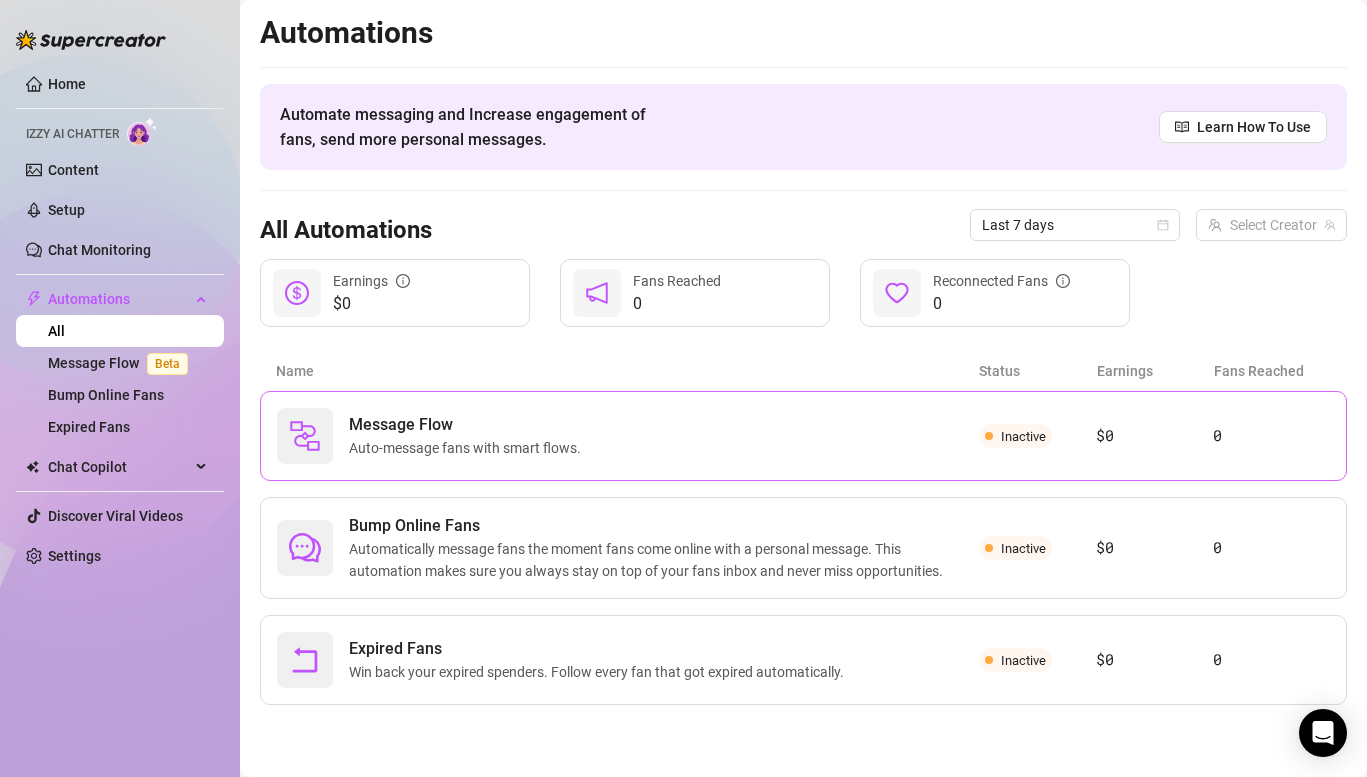 click on "Auto-message fans with smart flows." at bounding box center (469, 448) 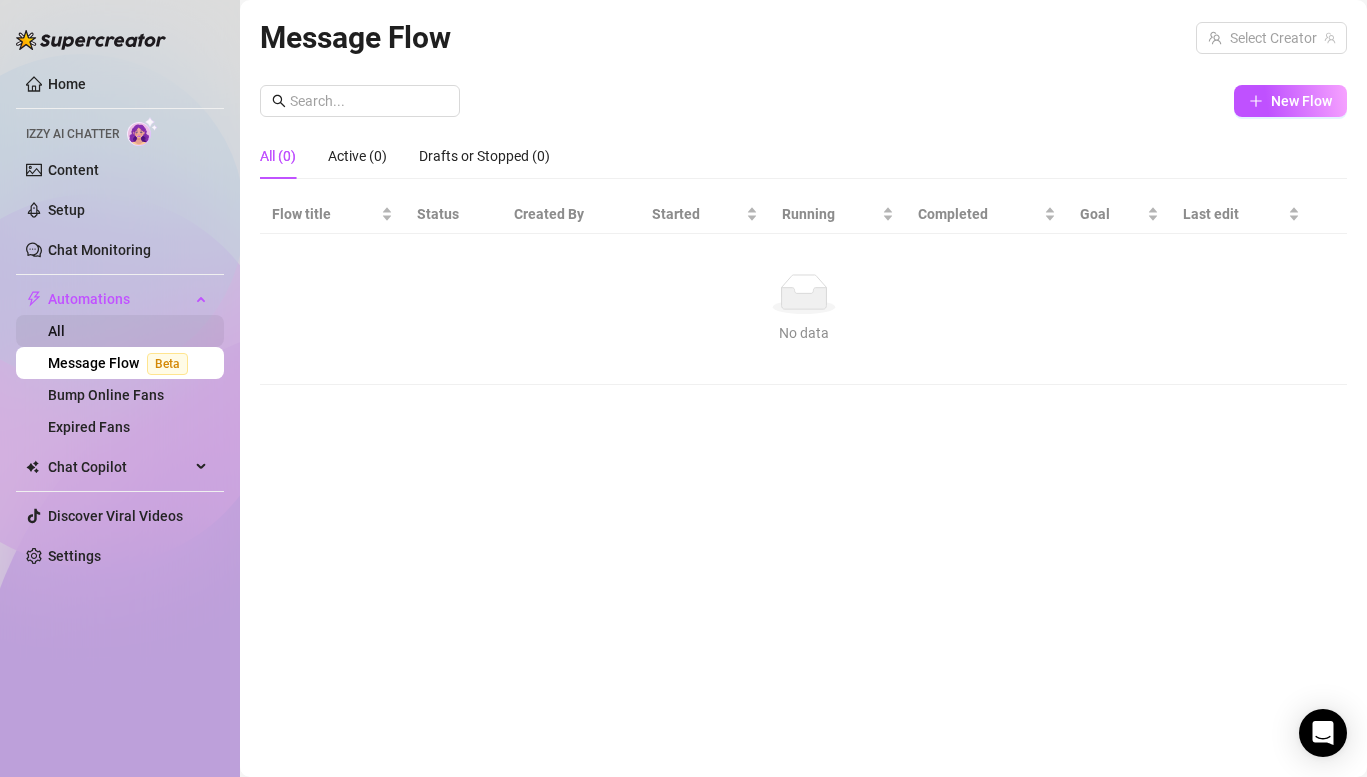 click on "All" at bounding box center [56, 331] 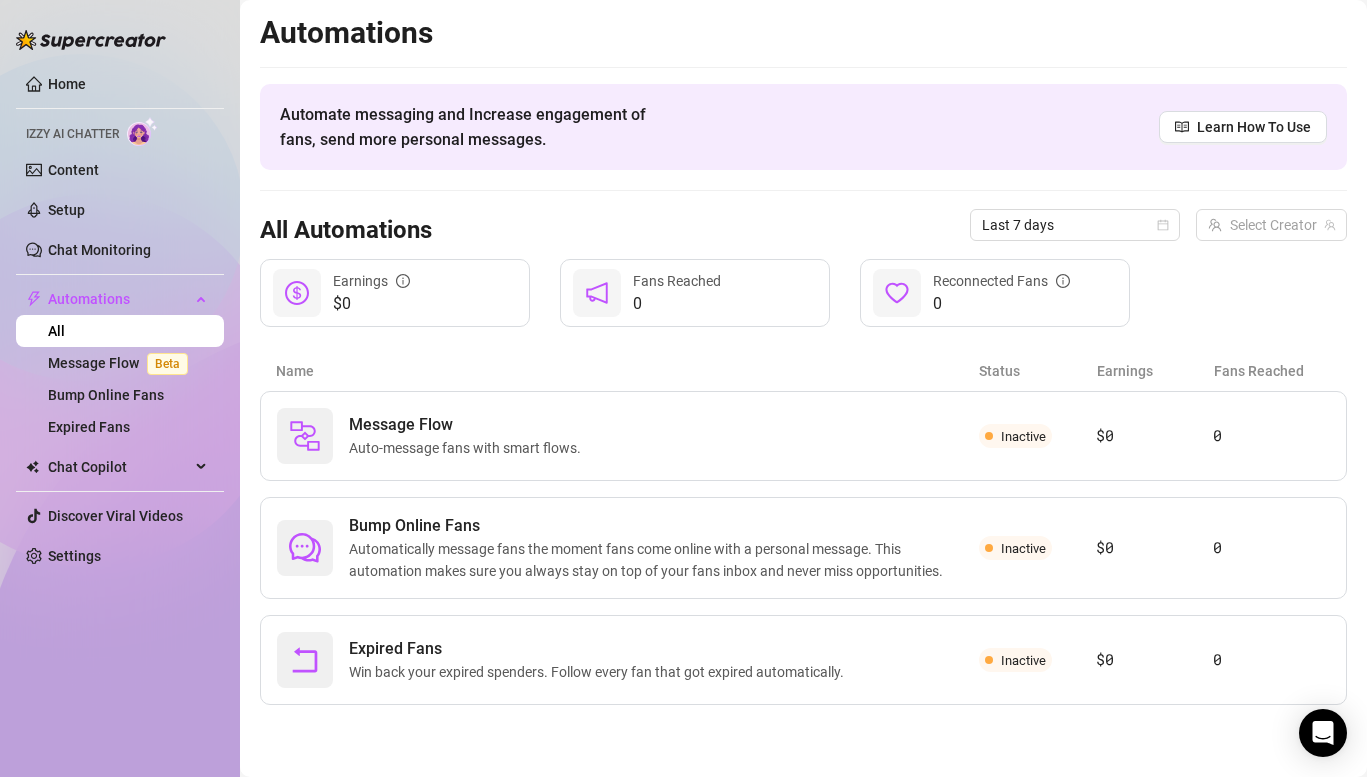 click at bounding box center [91, 30] 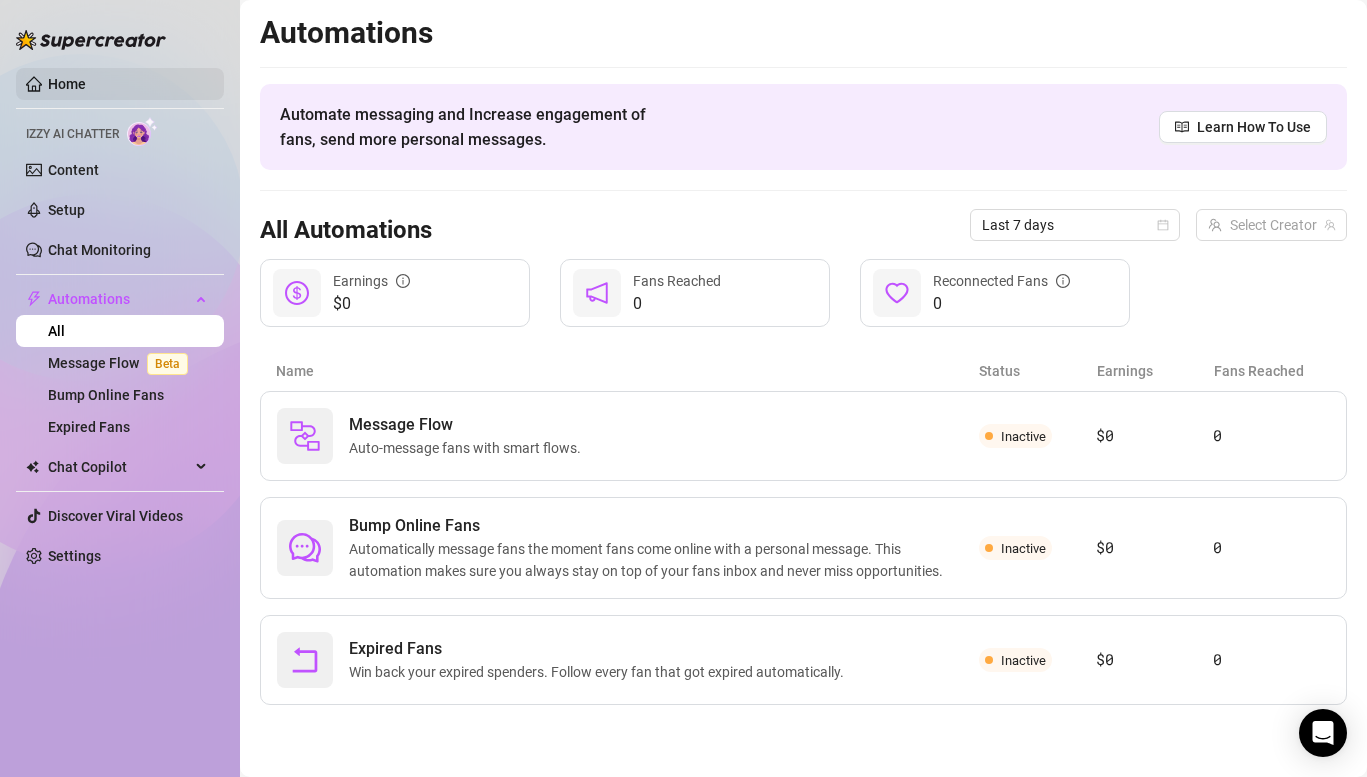 click on "Home" at bounding box center (67, 84) 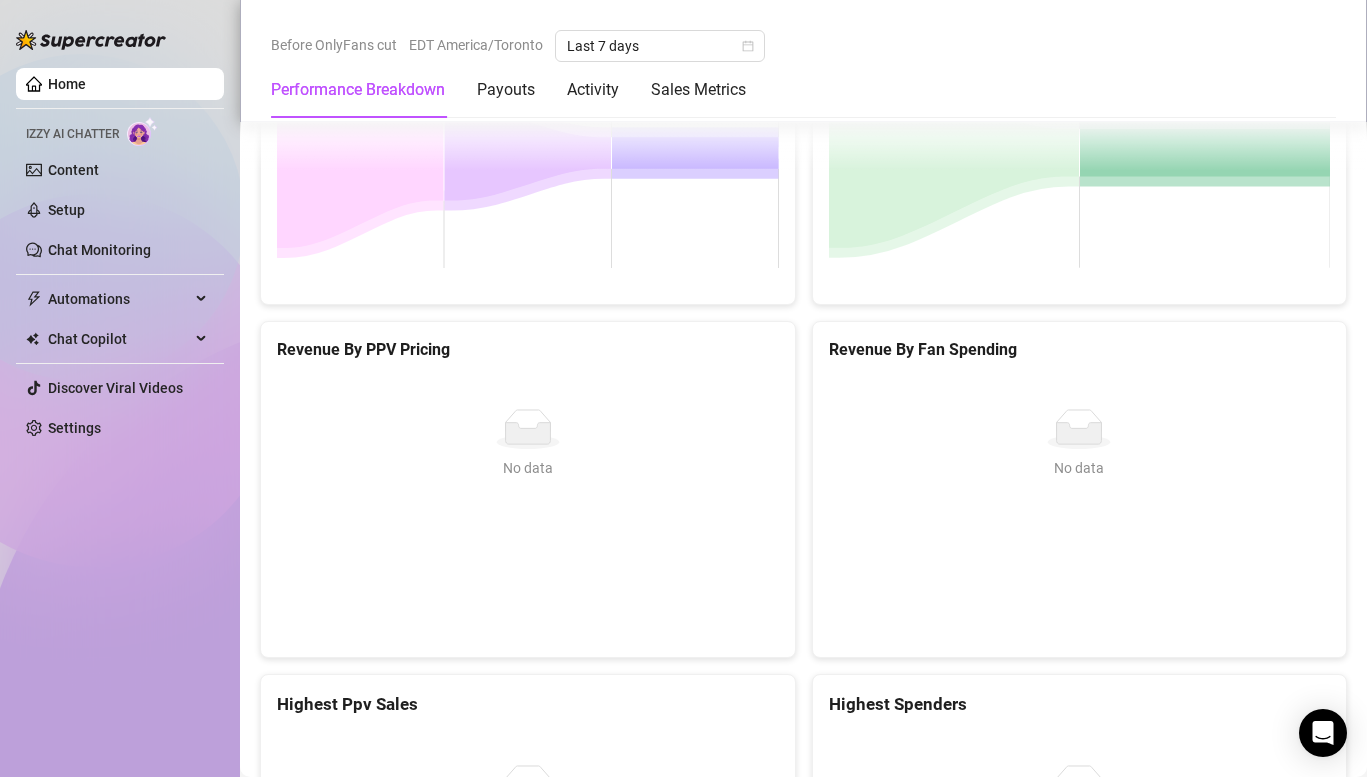 scroll, scrollTop: 2474, scrollLeft: 0, axis: vertical 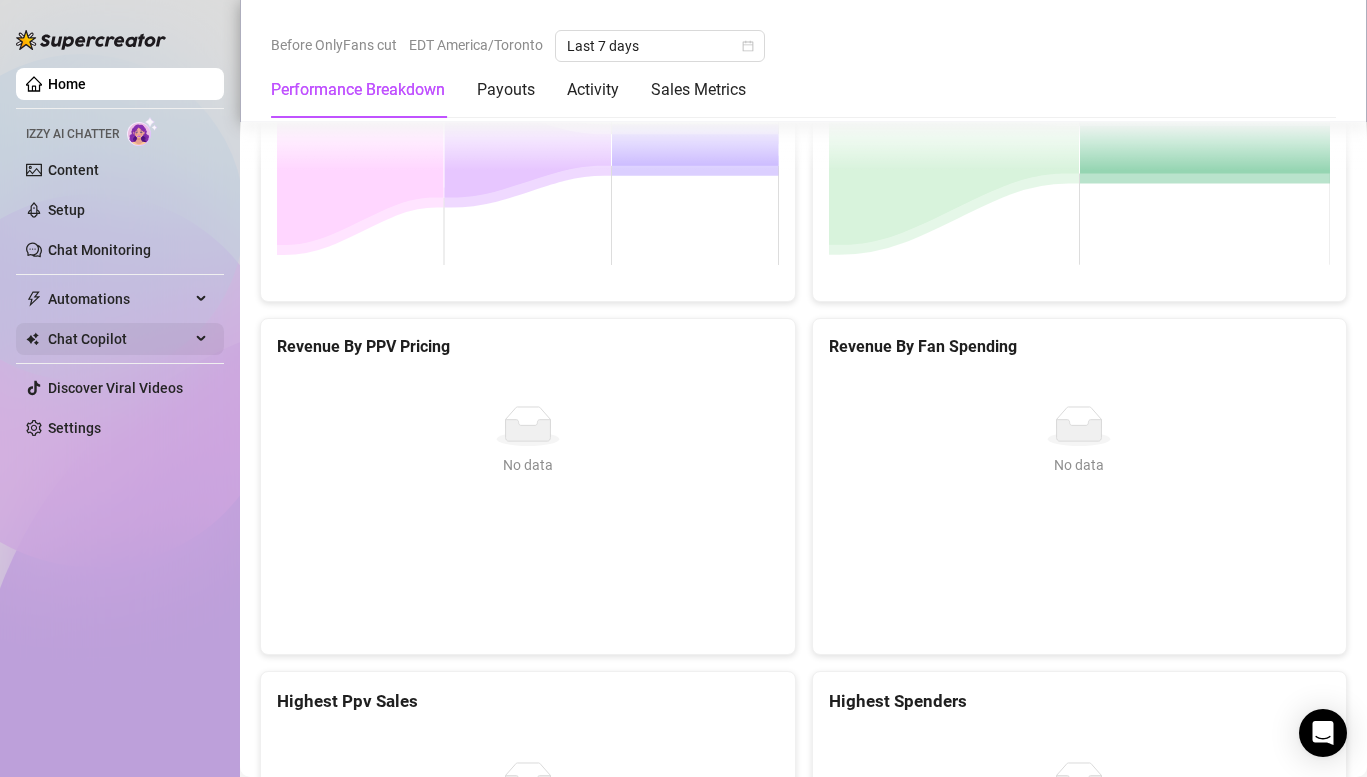 click on "Chat Copilot" at bounding box center [119, 339] 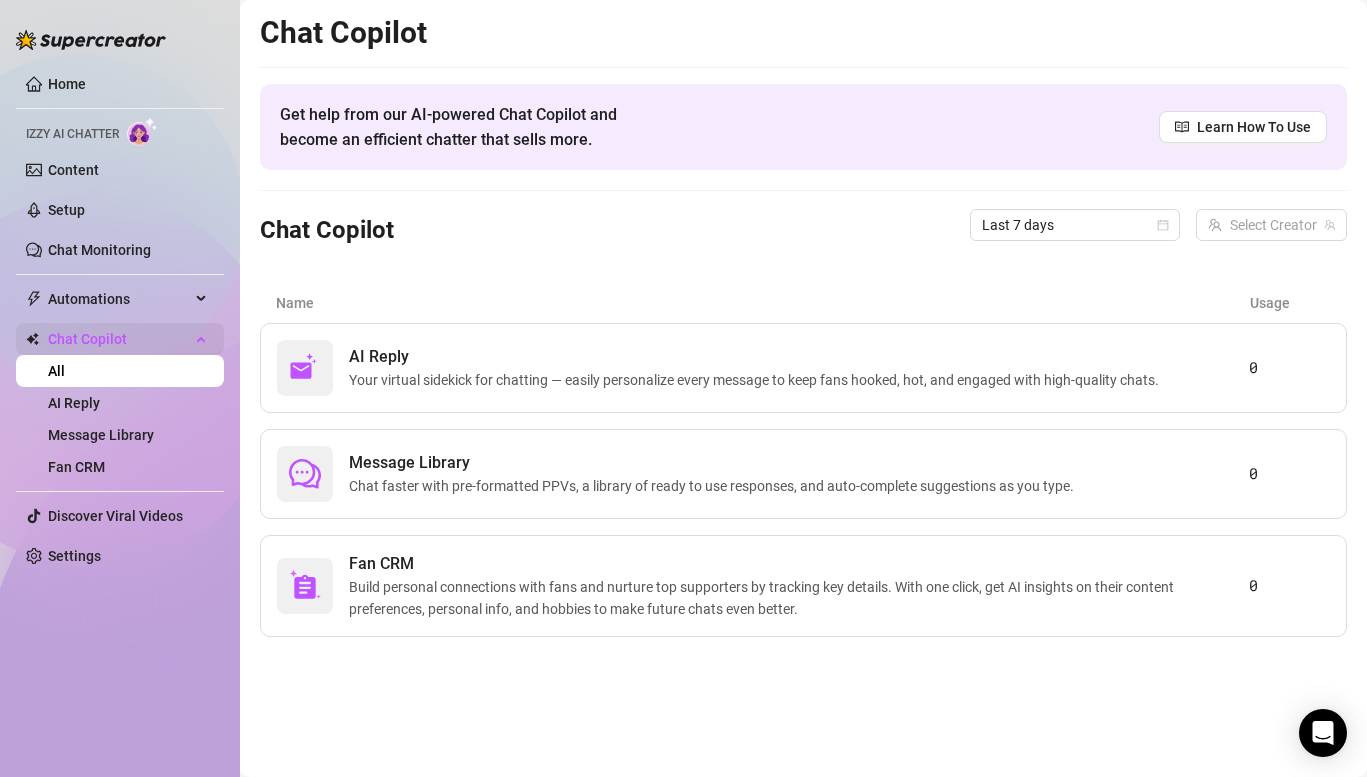 scroll, scrollTop: 0, scrollLeft: 0, axis: both 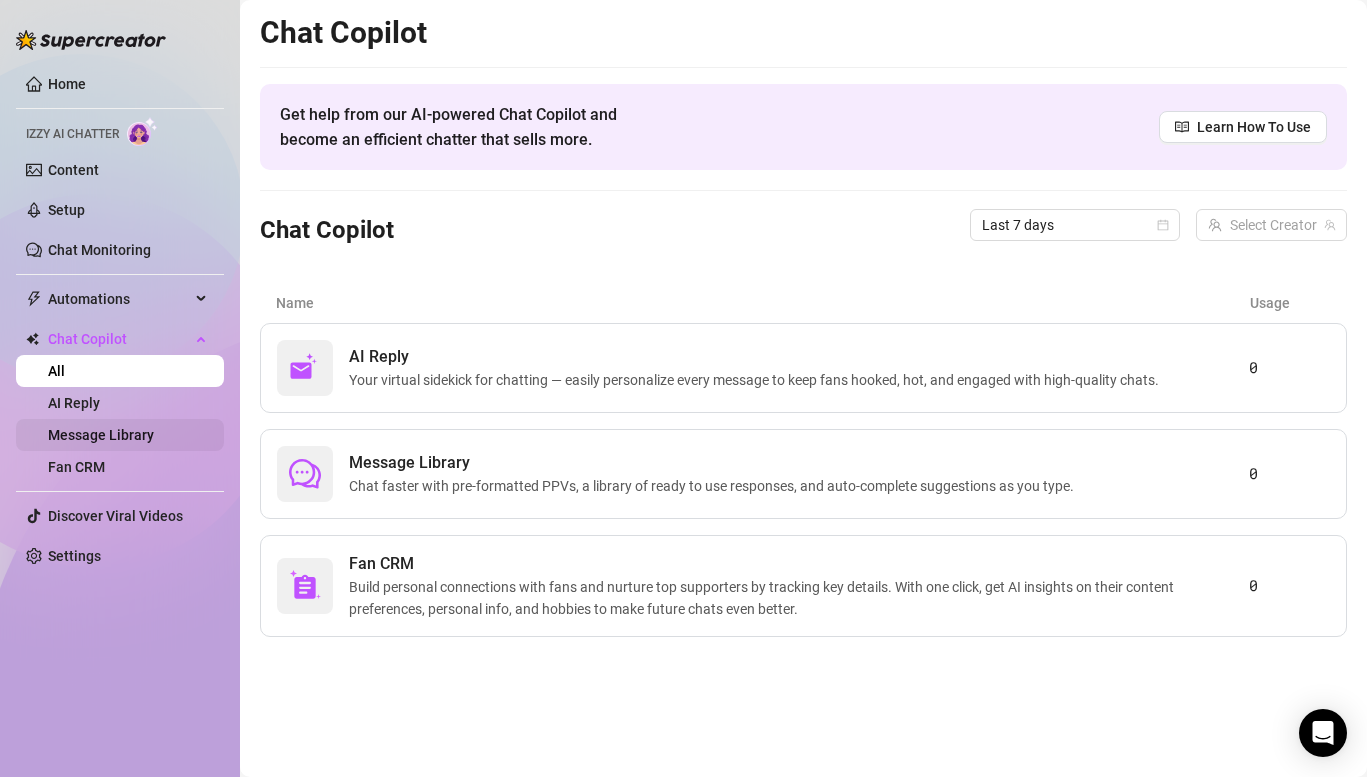click on "Message Library" at bounding box center [101, 435] 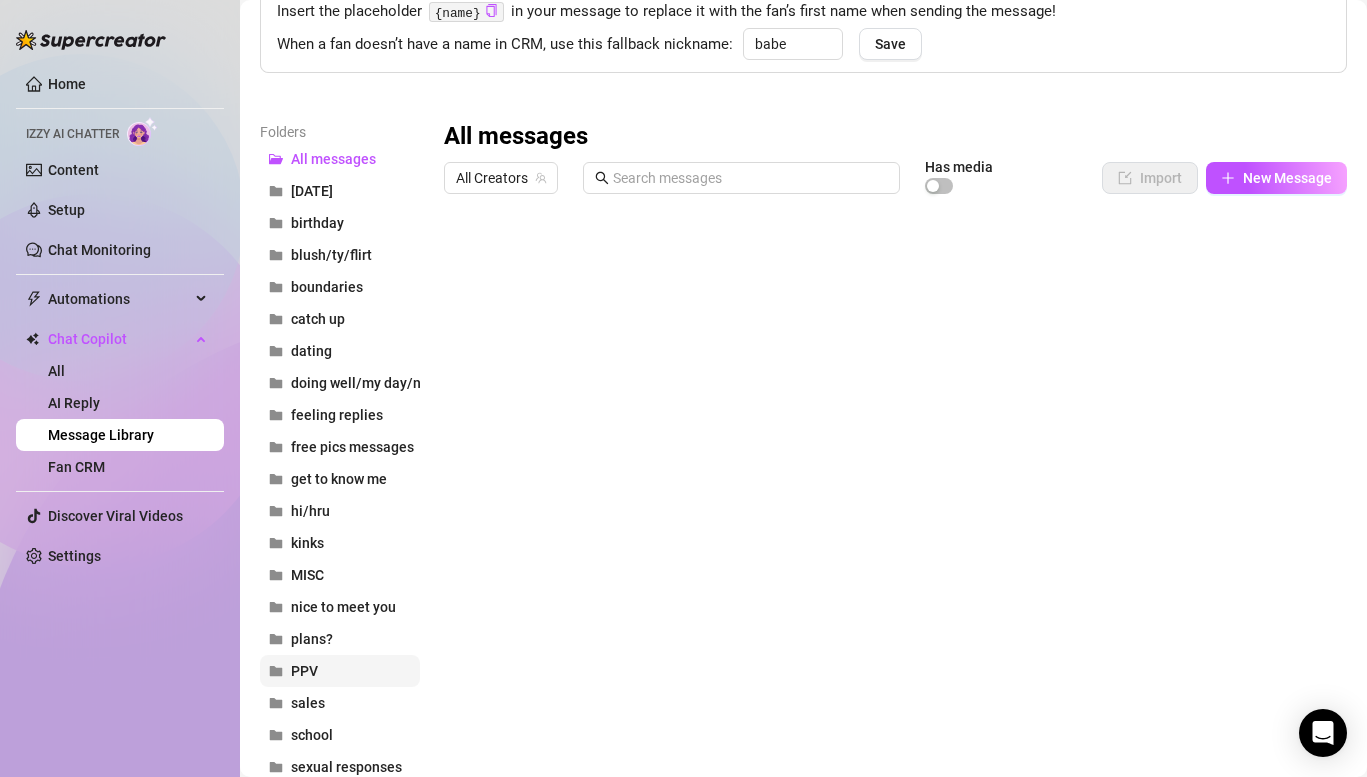 scroll, scrollTop: 0, scrollLeft: 0, axis: both 